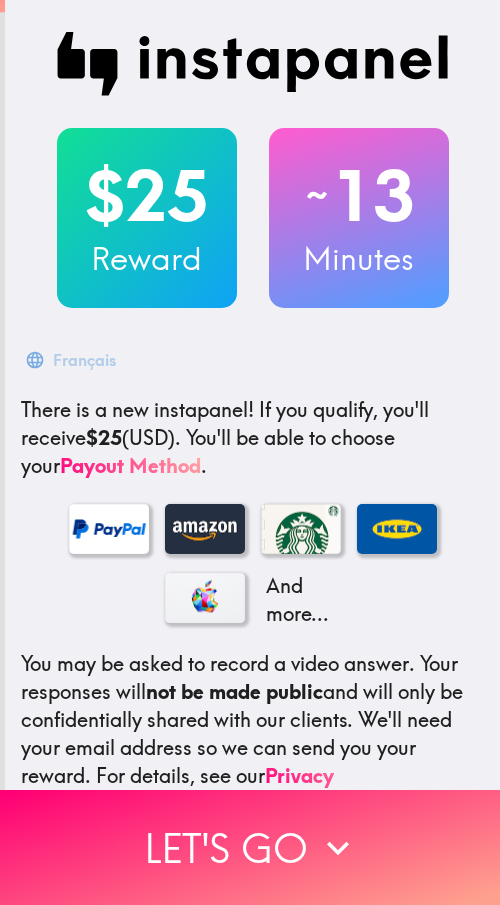 scroll, scrollTop: 0, scrollLeft: 0, axis: both 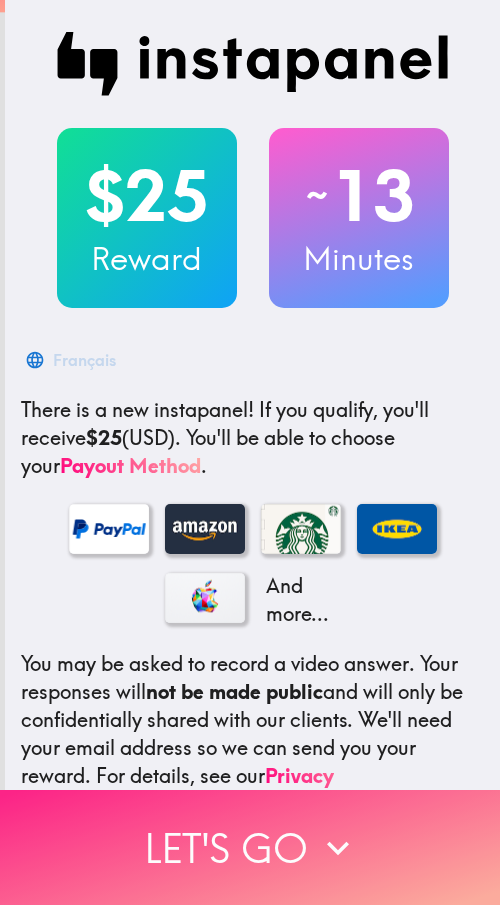 click on "Let's go" at bounding box center [250, 847] 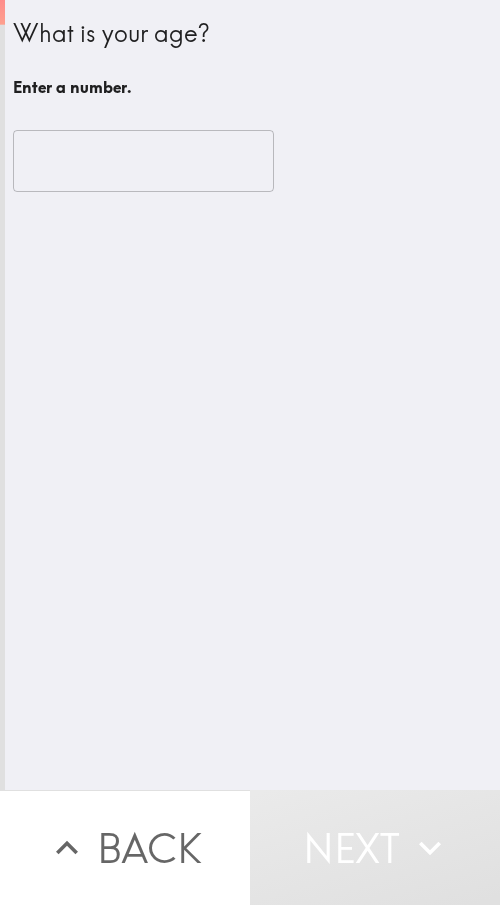 click at bounding box center [143, 161] 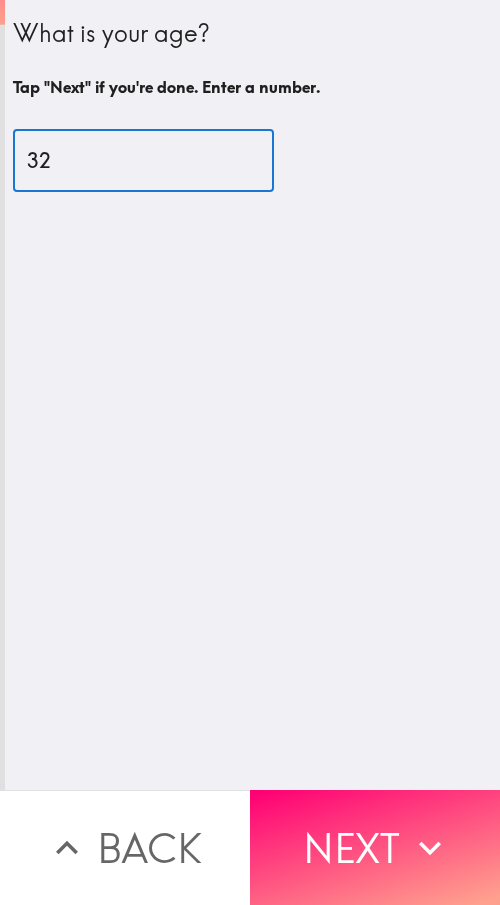 type on "32" 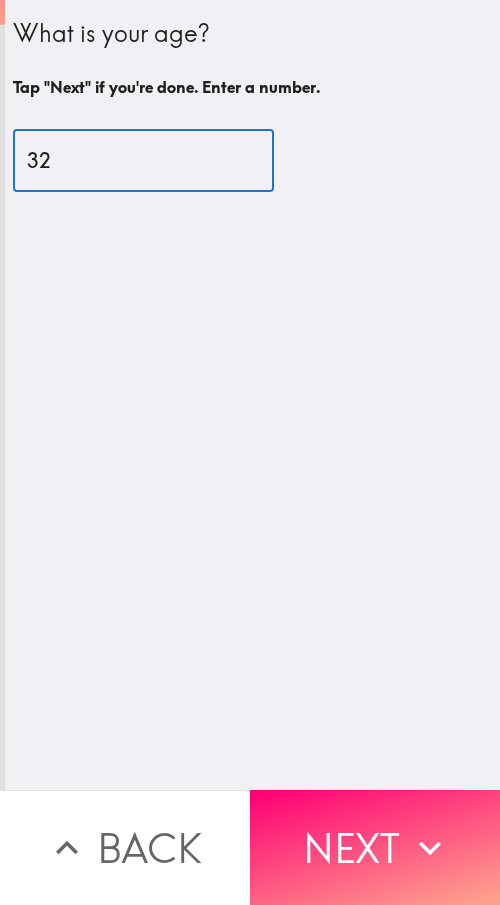 drag, startPoint x: 356, startPoint y: 813, endPoint x: 486, endPoint y: 813, distance: 130 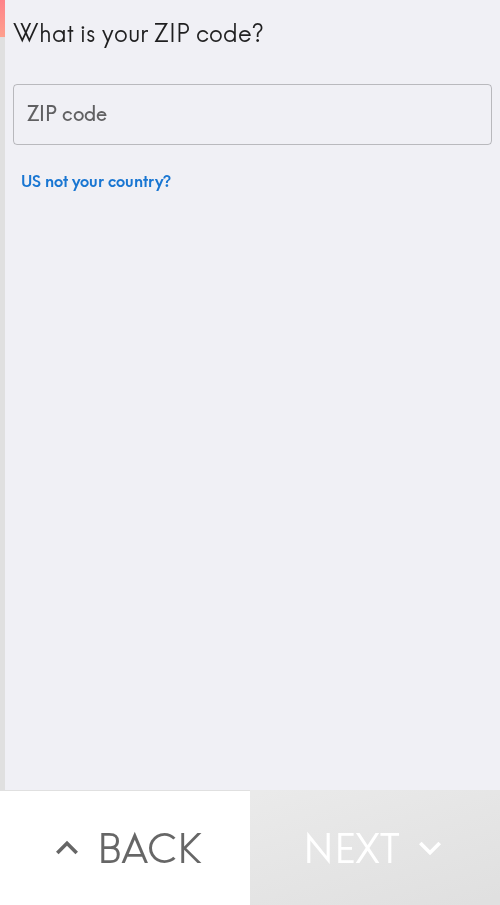 click on "ZIP code" at bounding box center [252, 115] 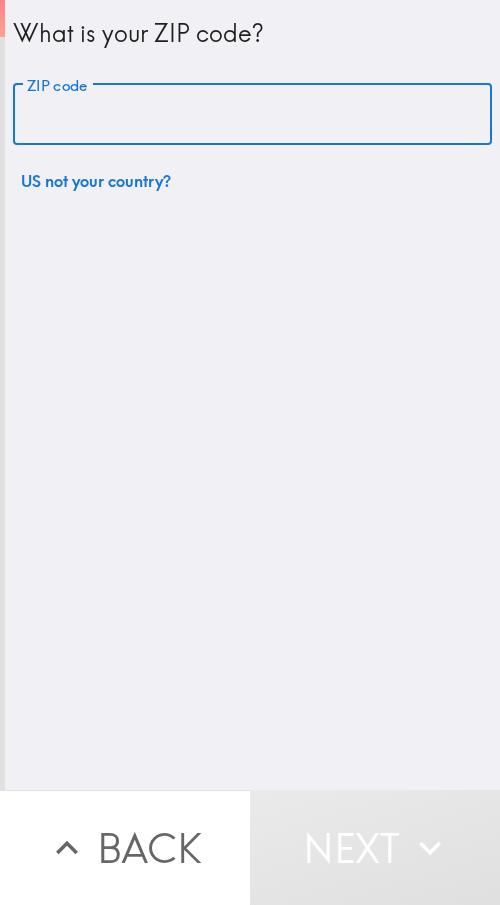 paste on "97501" 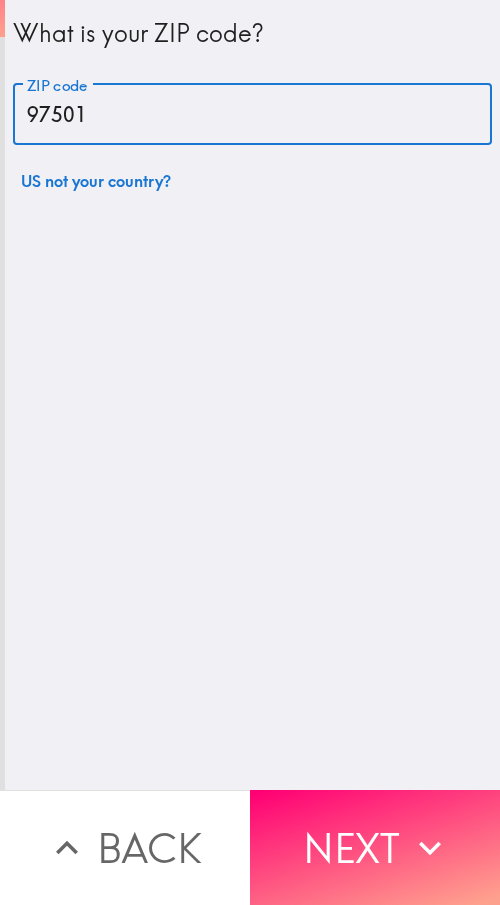 type on "97501" 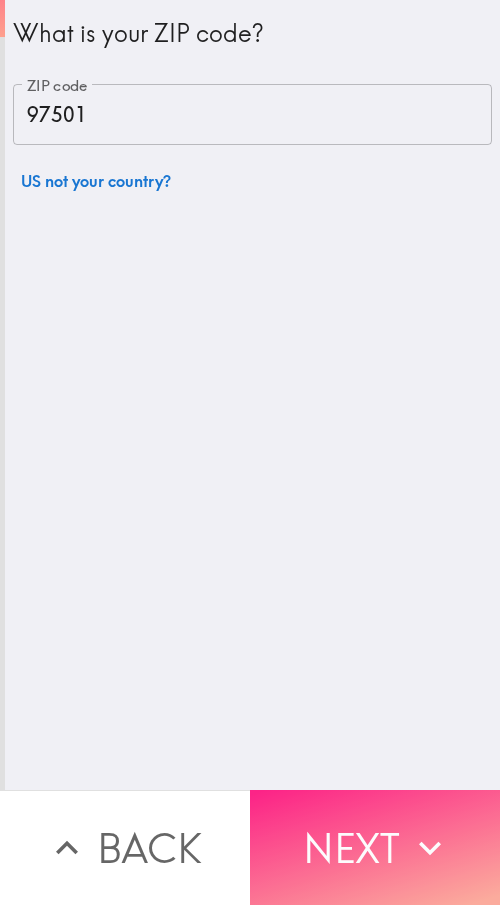 click on "Next" at bounding box center (375, 847) 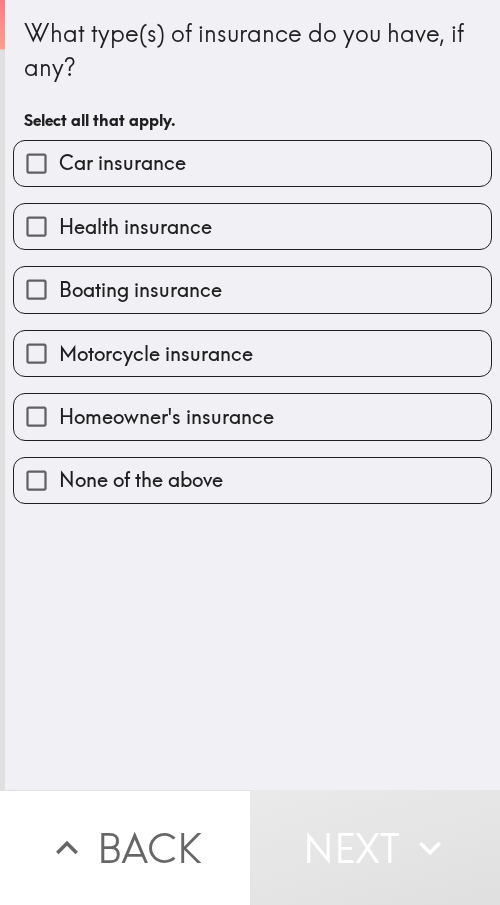 click on "What type(s) of insurance do you have, if any? Select all that apply." at bounding box center (252, 78) 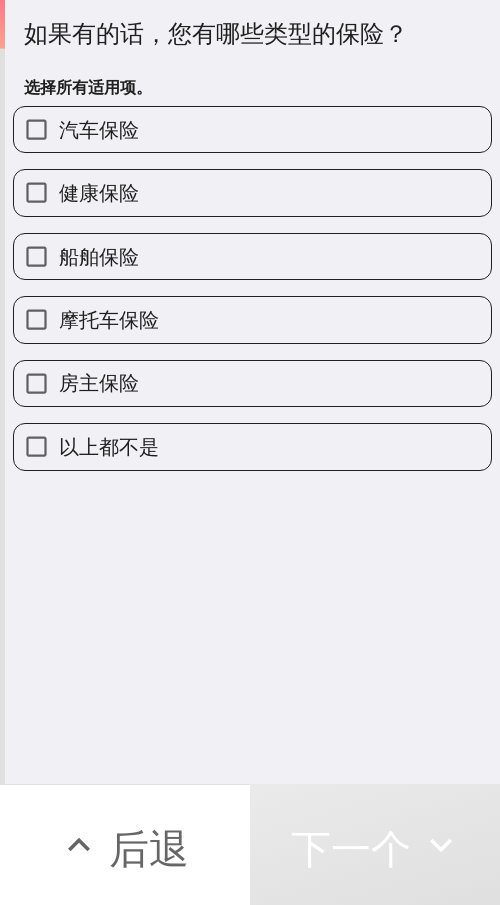 click on "健康保险" at bounding box center (252, 192) 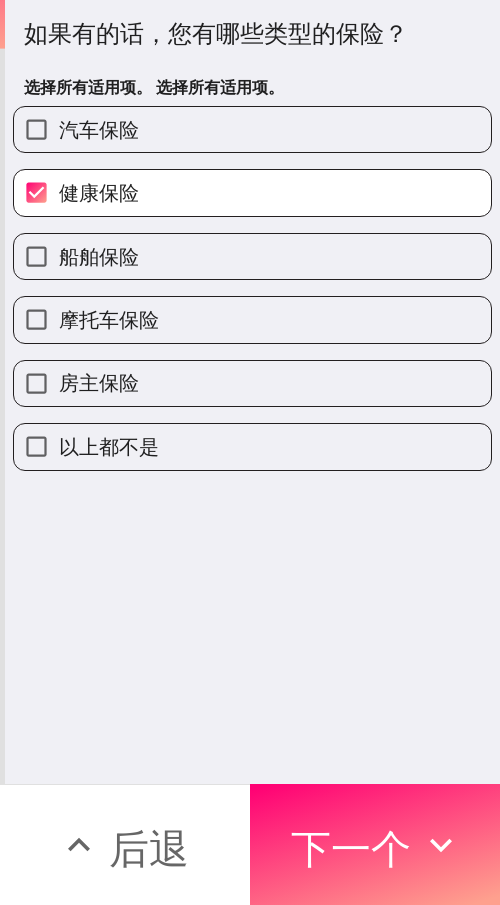 click on "下一个" at bounding box center [351, 848] 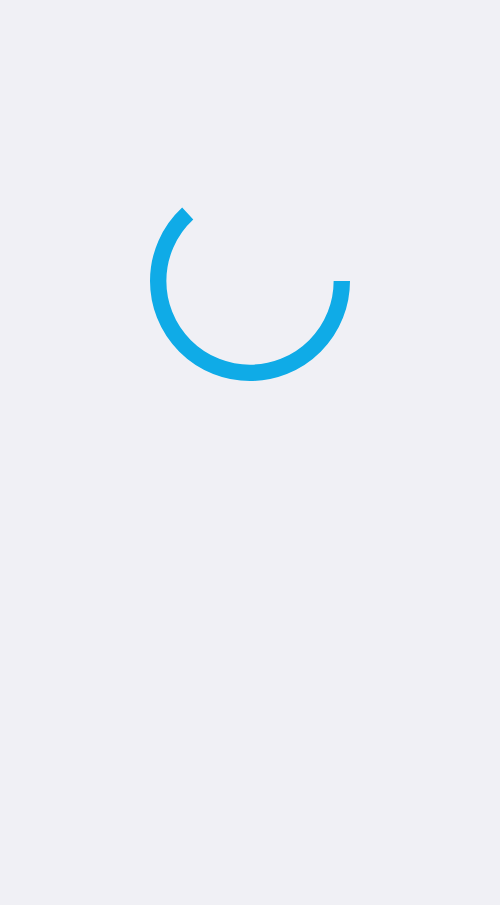 scroll, scrollTop: 0, scrollLeft: 0, axis: both 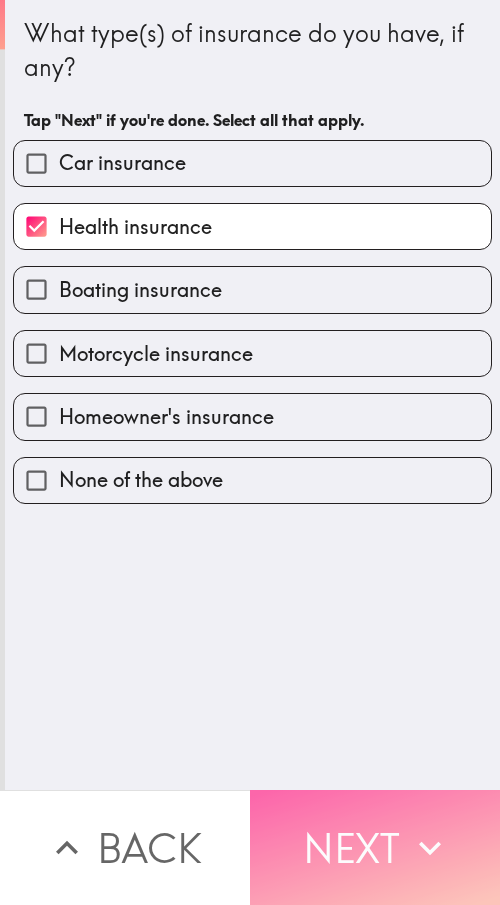 click on "Next" at bounding box center [375, 847] 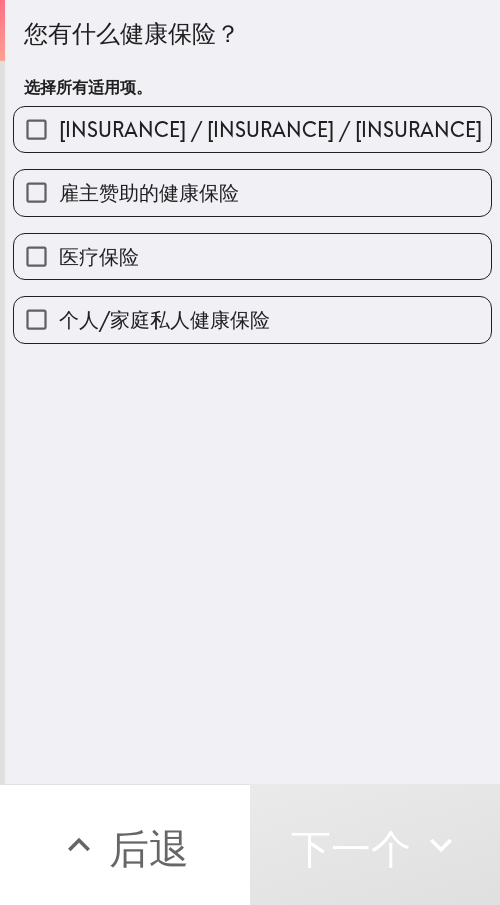 drag, startPoint x: 379, startPoint y: 42, endPoint x: 201, endPoint y: 420, distance: 417.81335 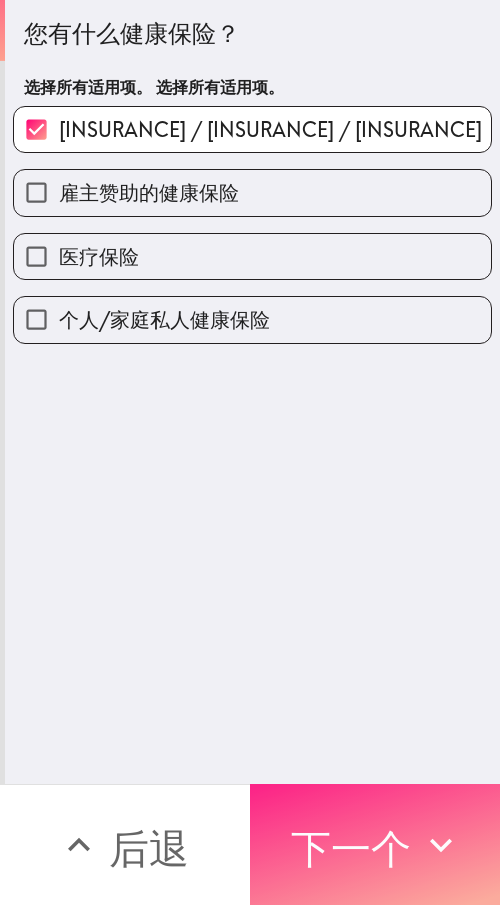 click on "下一个" at bounding box center (351, 848) 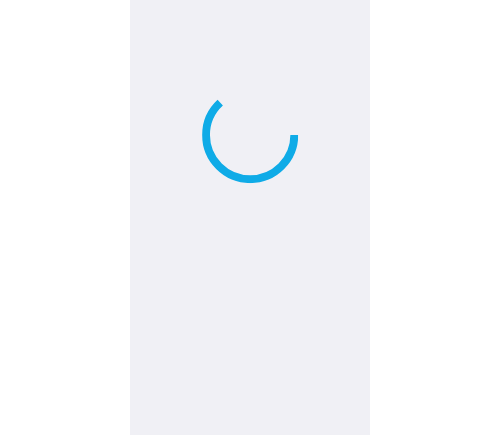 scroll, scrollTop: 0, scrollLeft: 0, axis: both 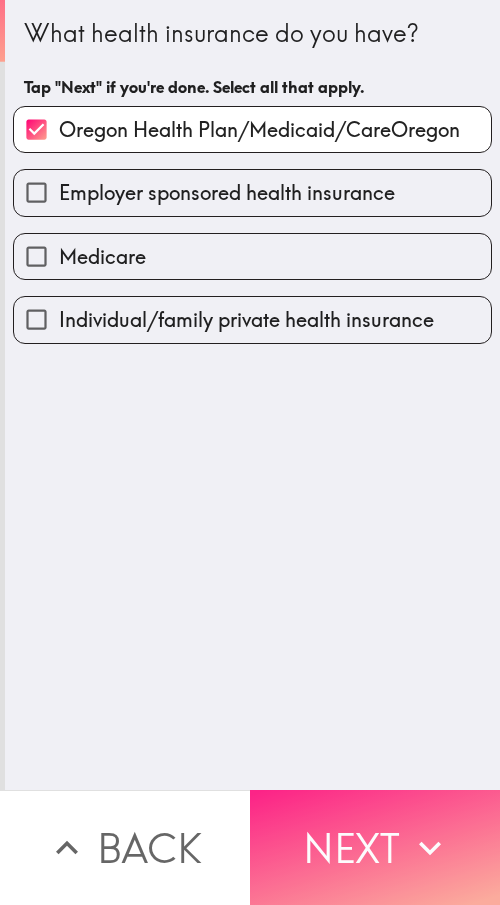 drag, startPoint x: 318, startPoint y: 844, endPoint x: 317, endPoint y: 785, distance: 59.008472 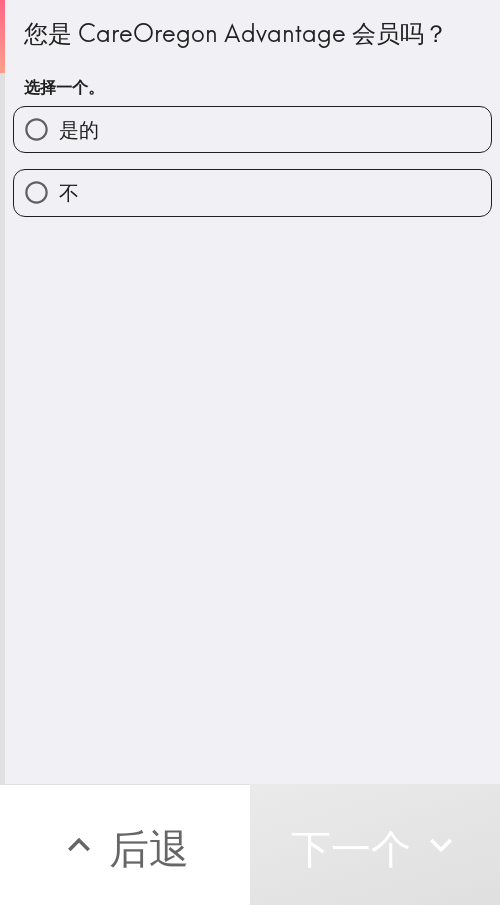 drag, startPoint x: 412, startPoint y: 42, endPoint x: 377, endPoint y: 403, distance: 362.69272 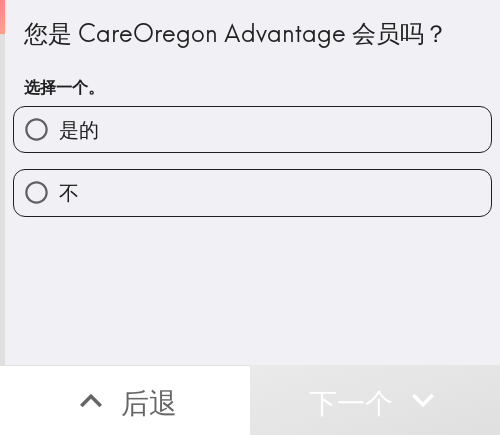 click on "是的" at bounding box center [252, 129] 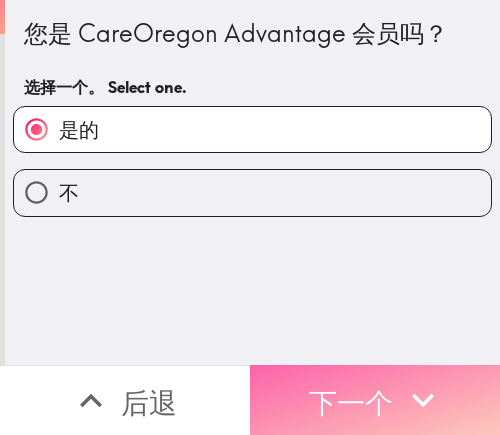 click on "下一个" at bounding box center [351, 400] 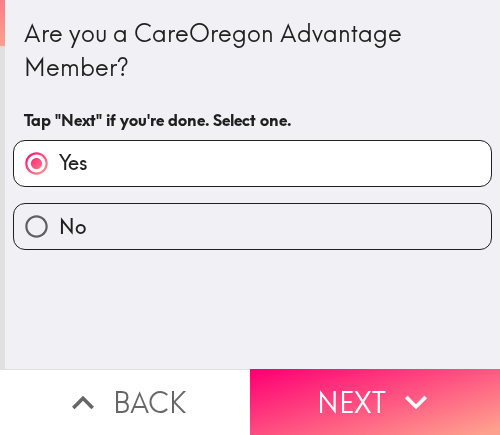 scroll, scrollTop: 0, scrollLeft: 0, axis: both 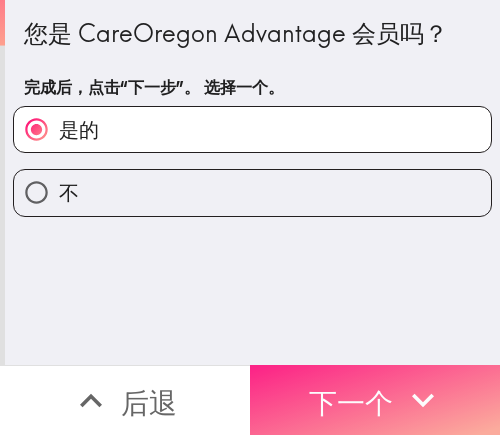 click on "下一个" at bounding box center (351, 402) 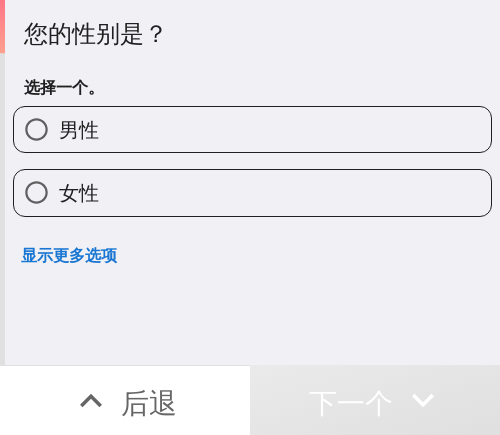 click on "男性" at bounding box center [252, 129] 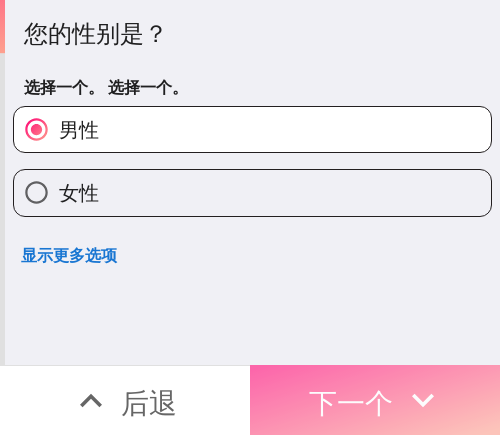 click on "下一个" at bounding box center [351, 402] 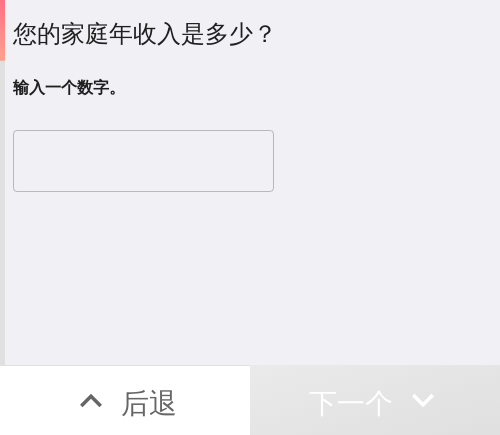 click at bounding box center [143, 161] 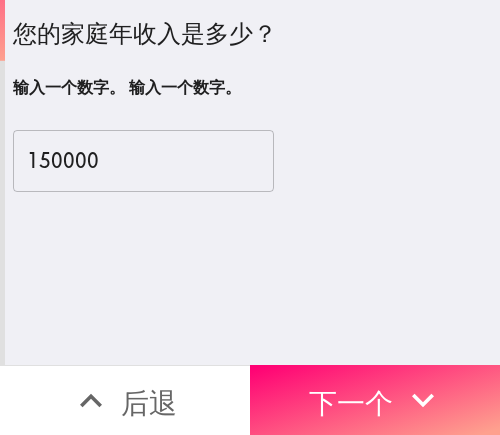 drag, startPoint x: 136, startPoint y: 169, endPoint x: 10, endPoint y: 167, distance: 126.01587 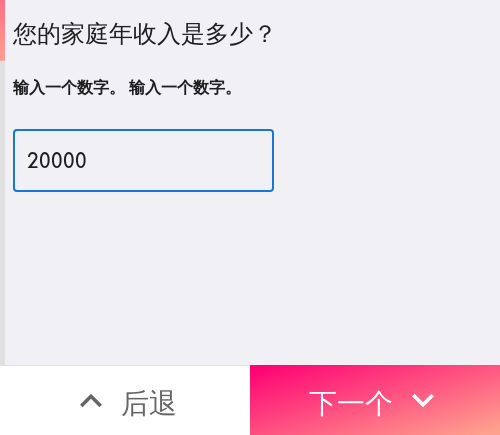 type on "20000" 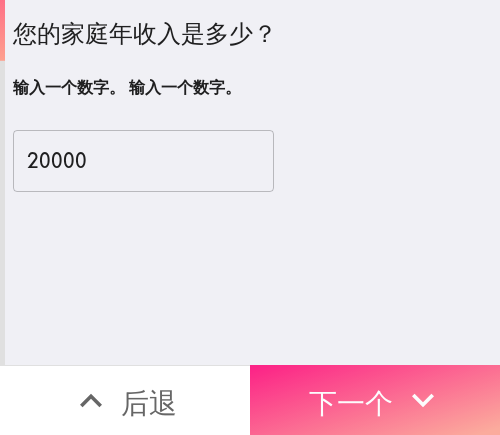 click on "下一个" at bounding box center [351, 402] 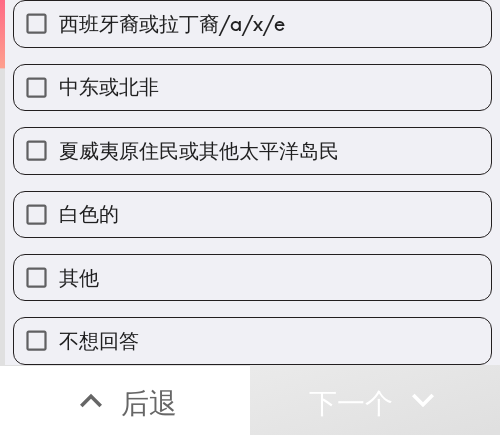 scroll, scrollTop: 200, scrollLeft: 0, axis: vertical 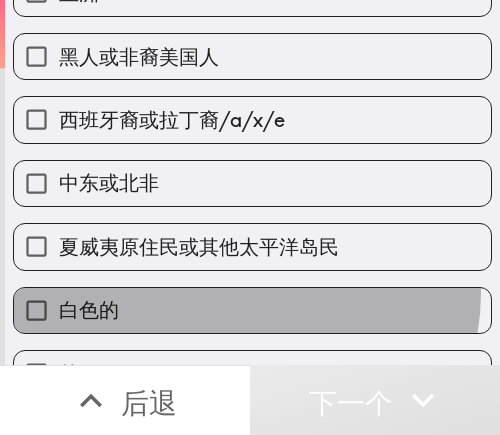 click on "白色的" at bounding box center (252, 310) 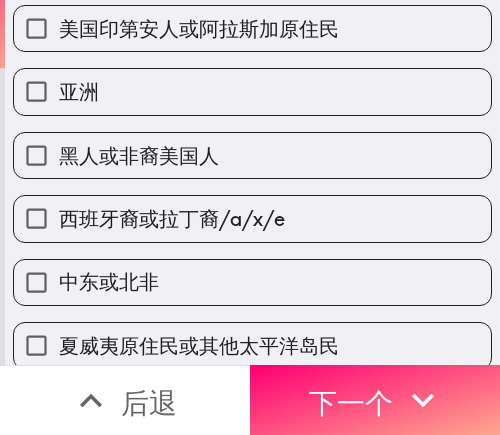 scroll, scrollTop: 100, scrollLeft: 0, axis: vertical 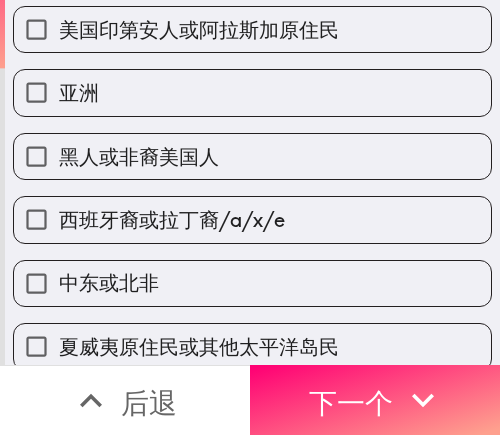 click on "西班牙裔或拉丁裔/a/x/e" at bounding box center (172, 219) 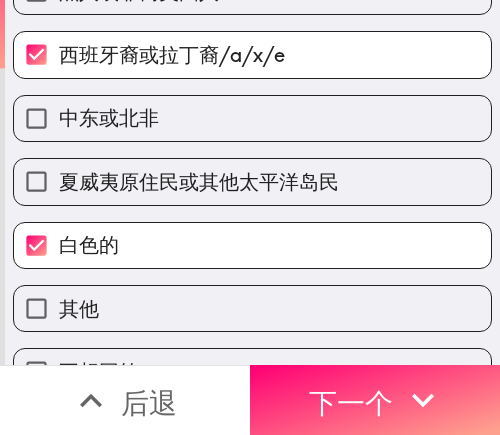 scroll, scrollTop: 300, scrollLeft: 0, axis: vertical 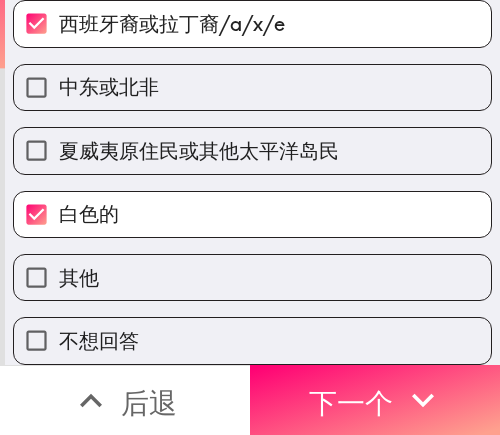 click on "白色的" at bounding box center (252, 214) 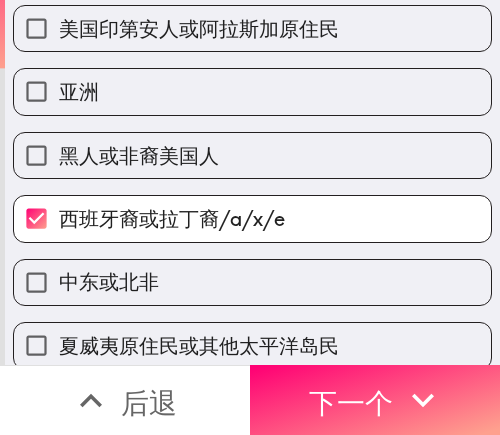 scroll, scrollTop: 100, scrollLeft: 0, axis: vertical 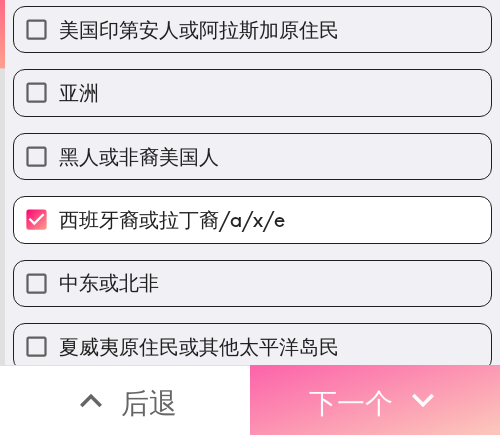 click 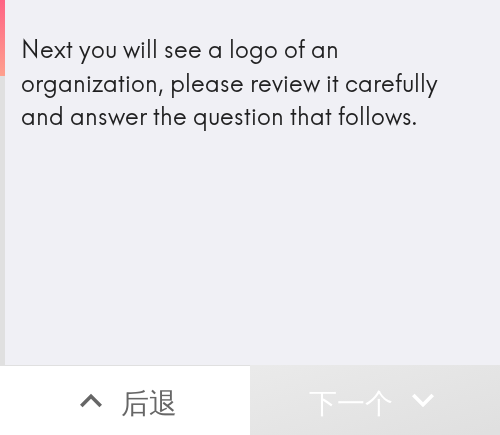scroll, scrollTop: 0, scrollLeft: 0, axis: both 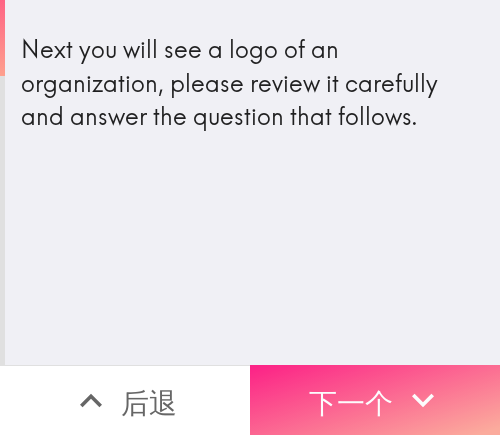 drag, startPoint x: 353, startPoint y: 376, endPoint x: 466, endPoint y: 376, distance: 113 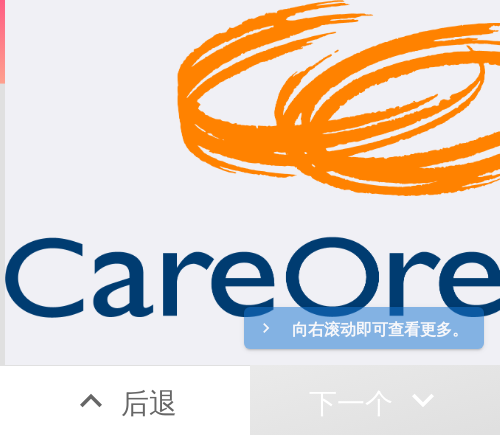 scroll, scrollTop: 17, scrollLeft: 0, axis: vertical 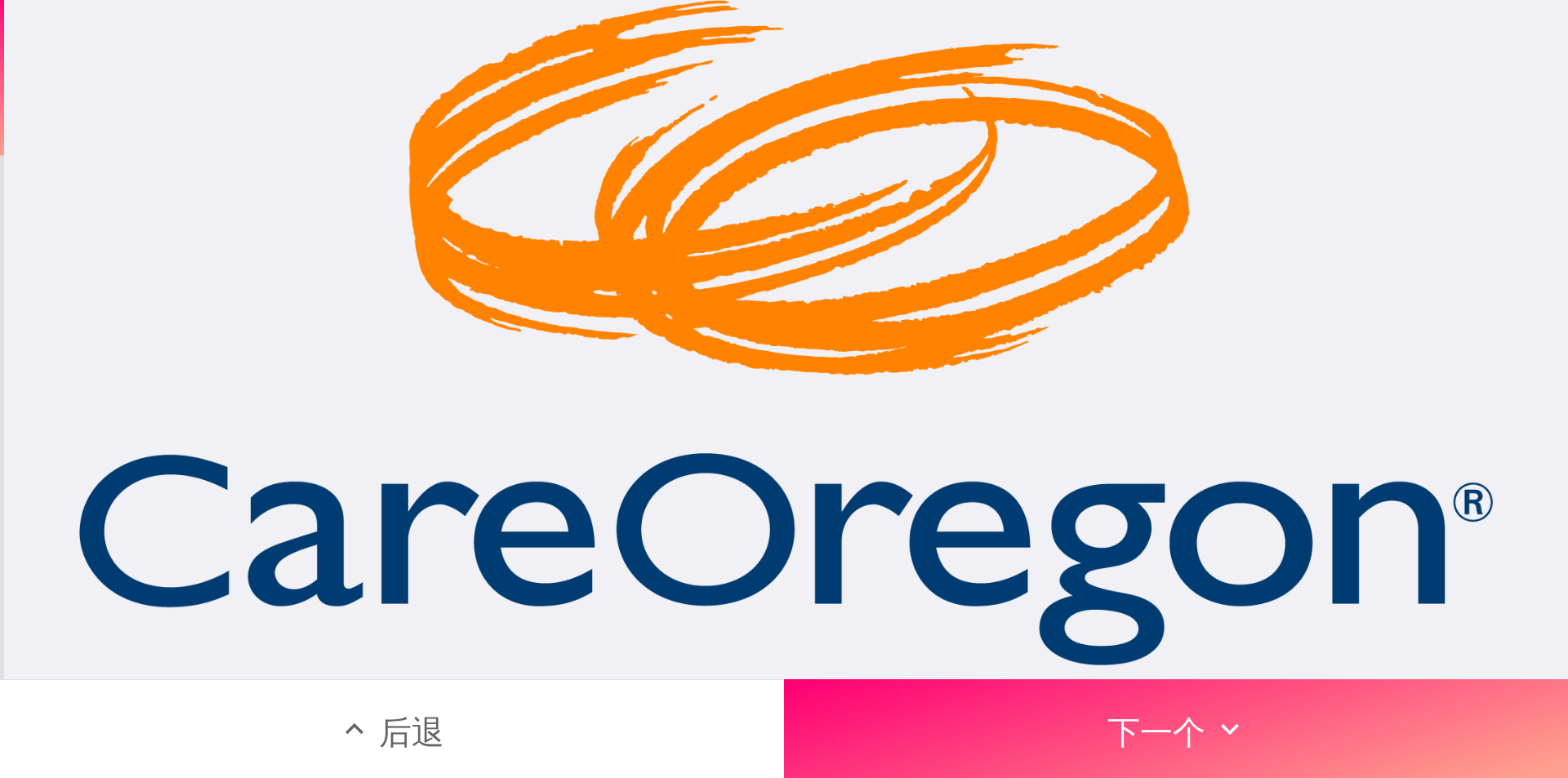 type 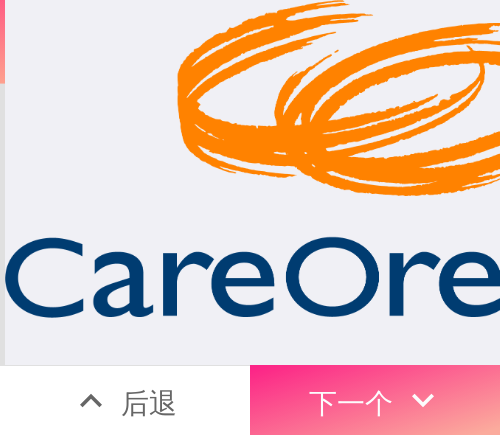 click on "下一个" at bounding box center [351, 402] 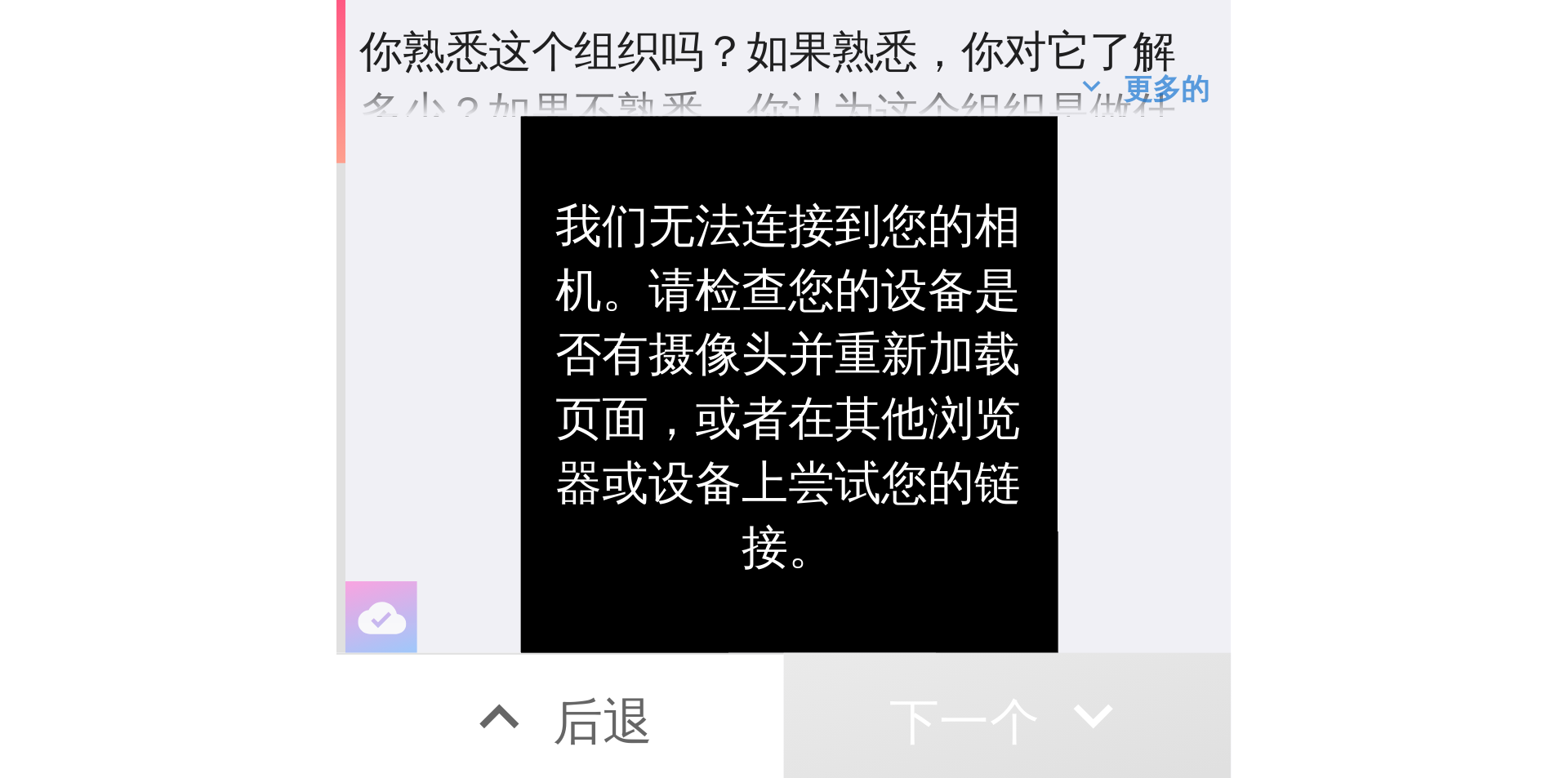 scroll, scrollTop: 18, scrollLeft: 0, axis: vertical 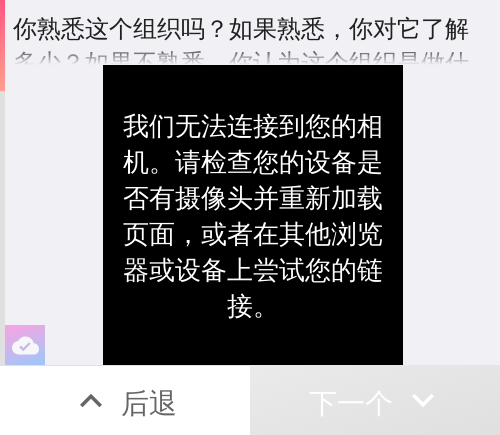 click on "我们无法连接到您的相机。请检查您的设备是否有摄像头并重新加载页面，或者在其他浏览器或设备上尝试您的链接。" at bounding box center [252, 215] 